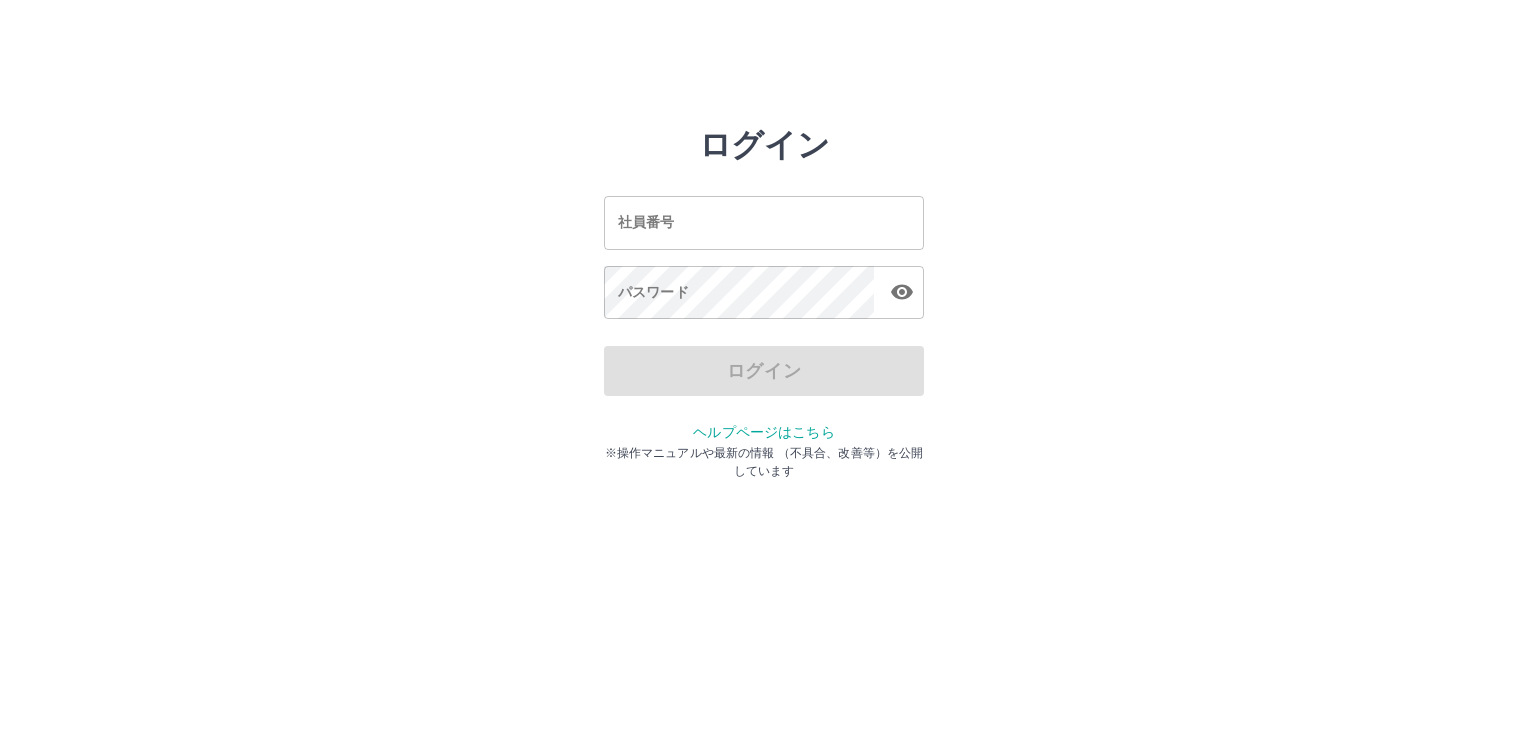 scroll, scrollTop: 0, scrollLeft: 0, axis: both 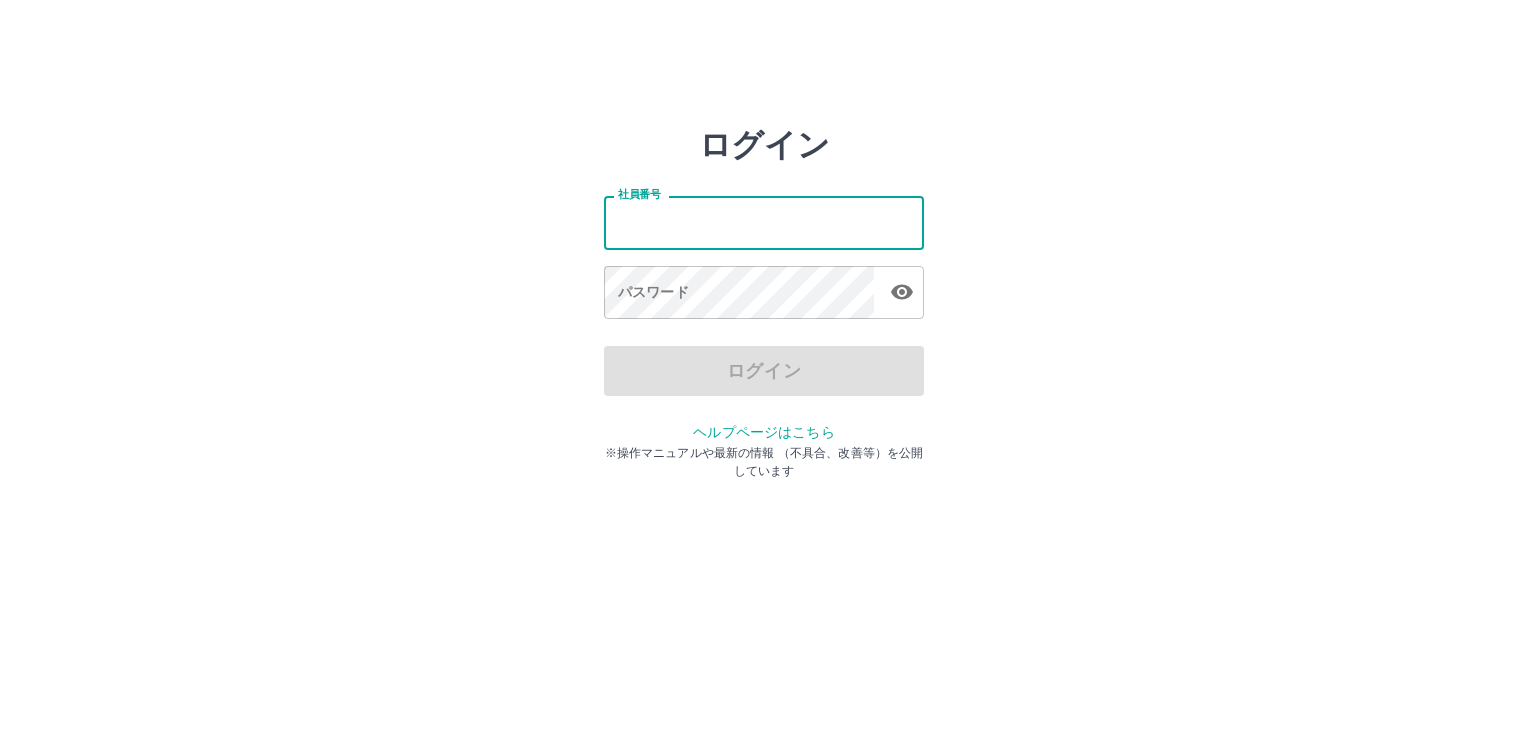 click on "社員番号" at bounding box center (764, 222) 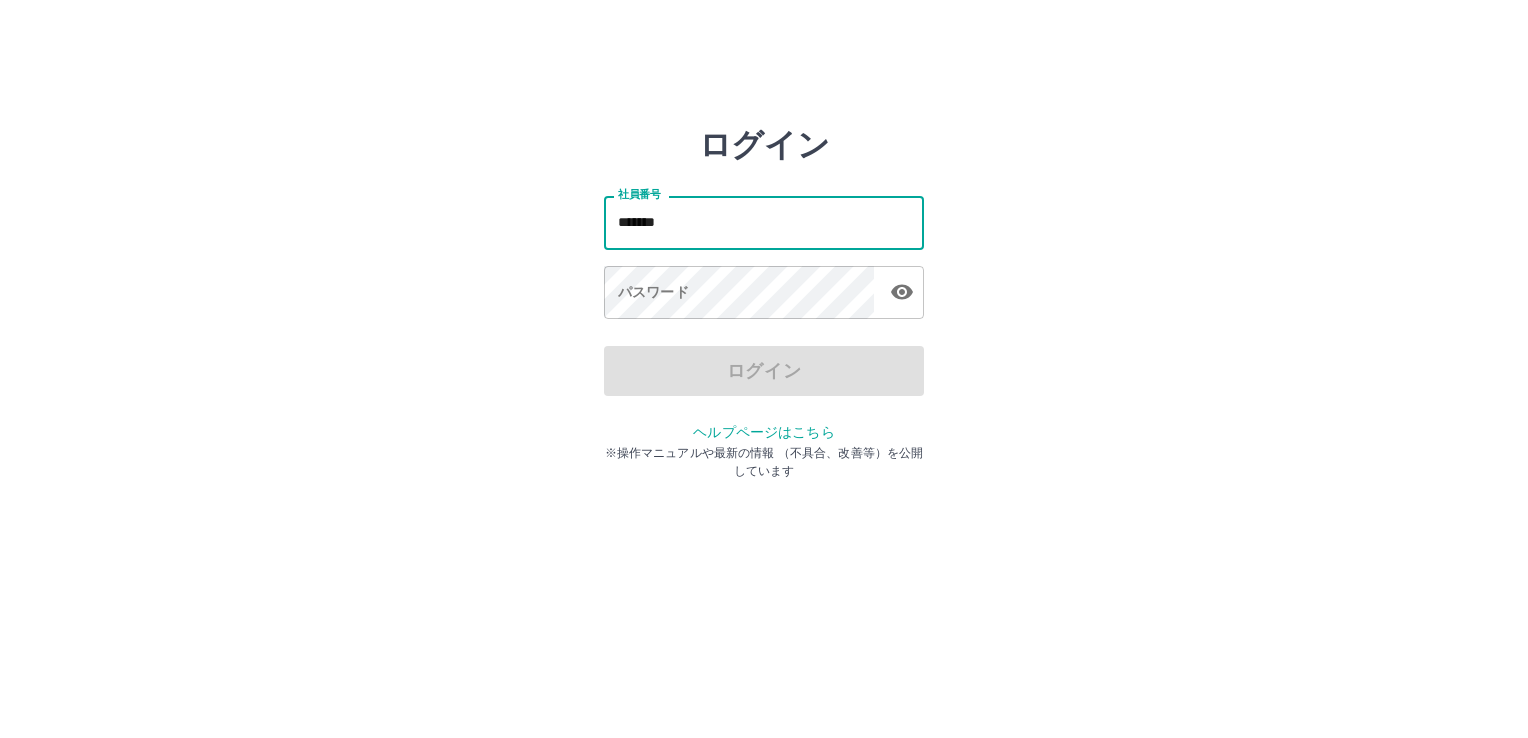 type on "*******" 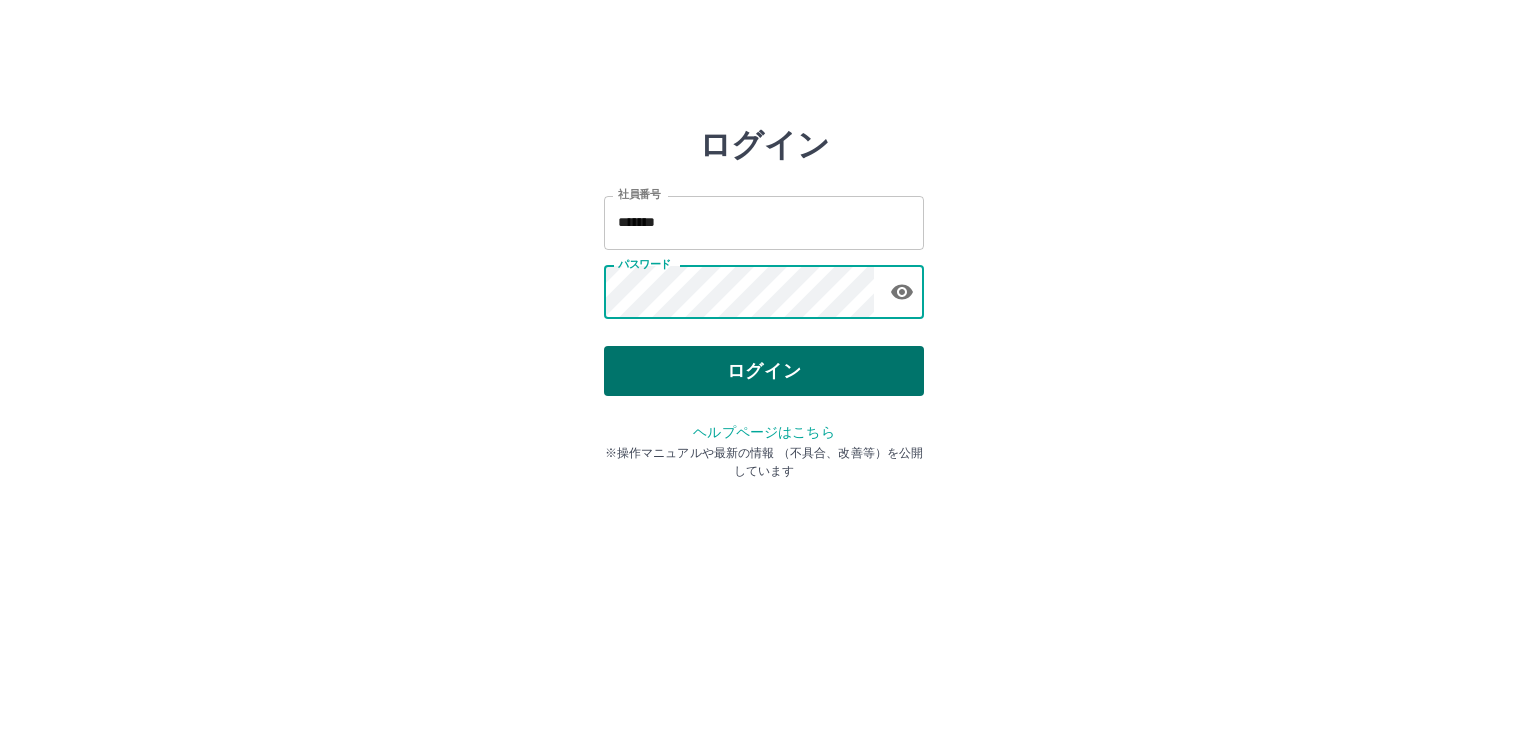click on "ログイン" at bounding box center (764, 371) 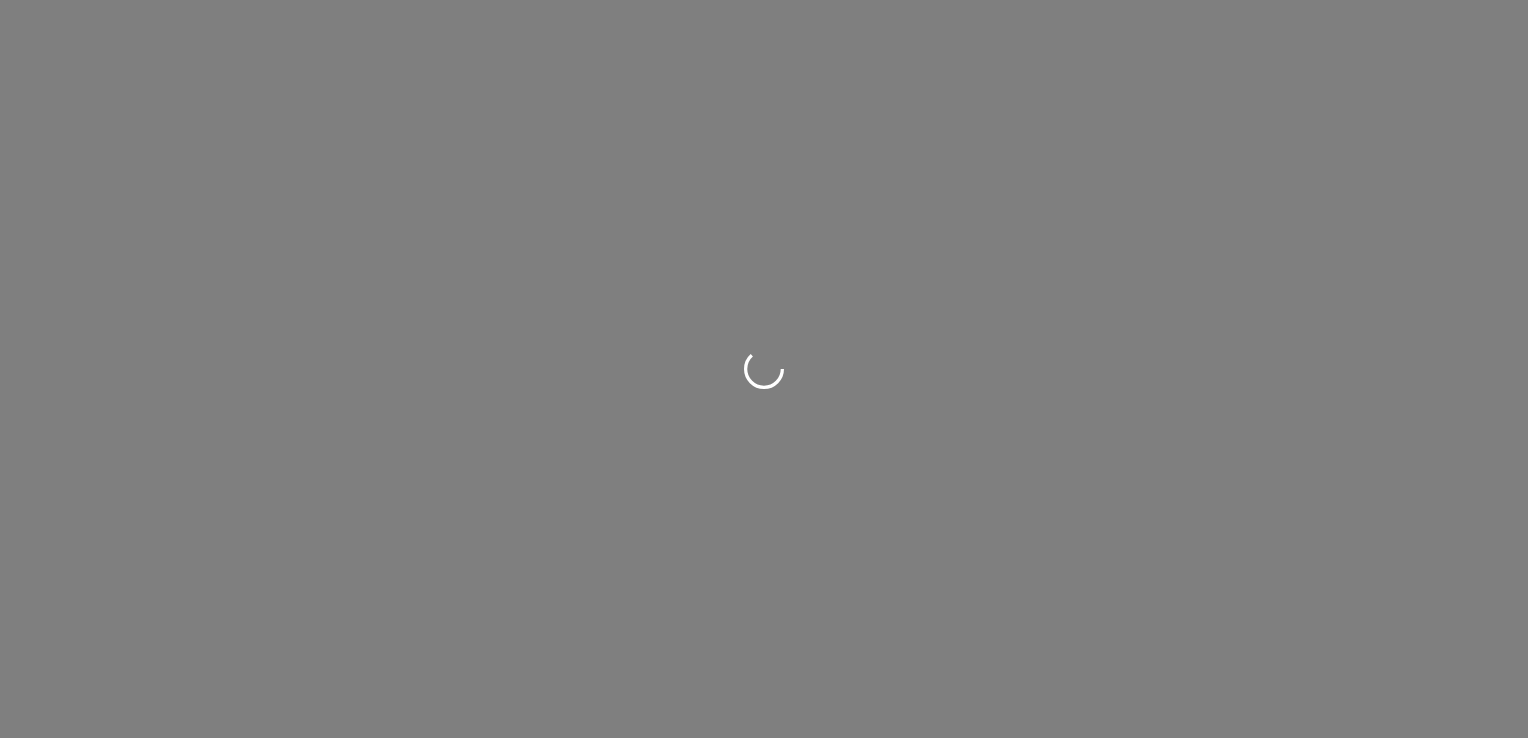 scroll, scrollTop: 0, scrollLeft: 0, axis: both 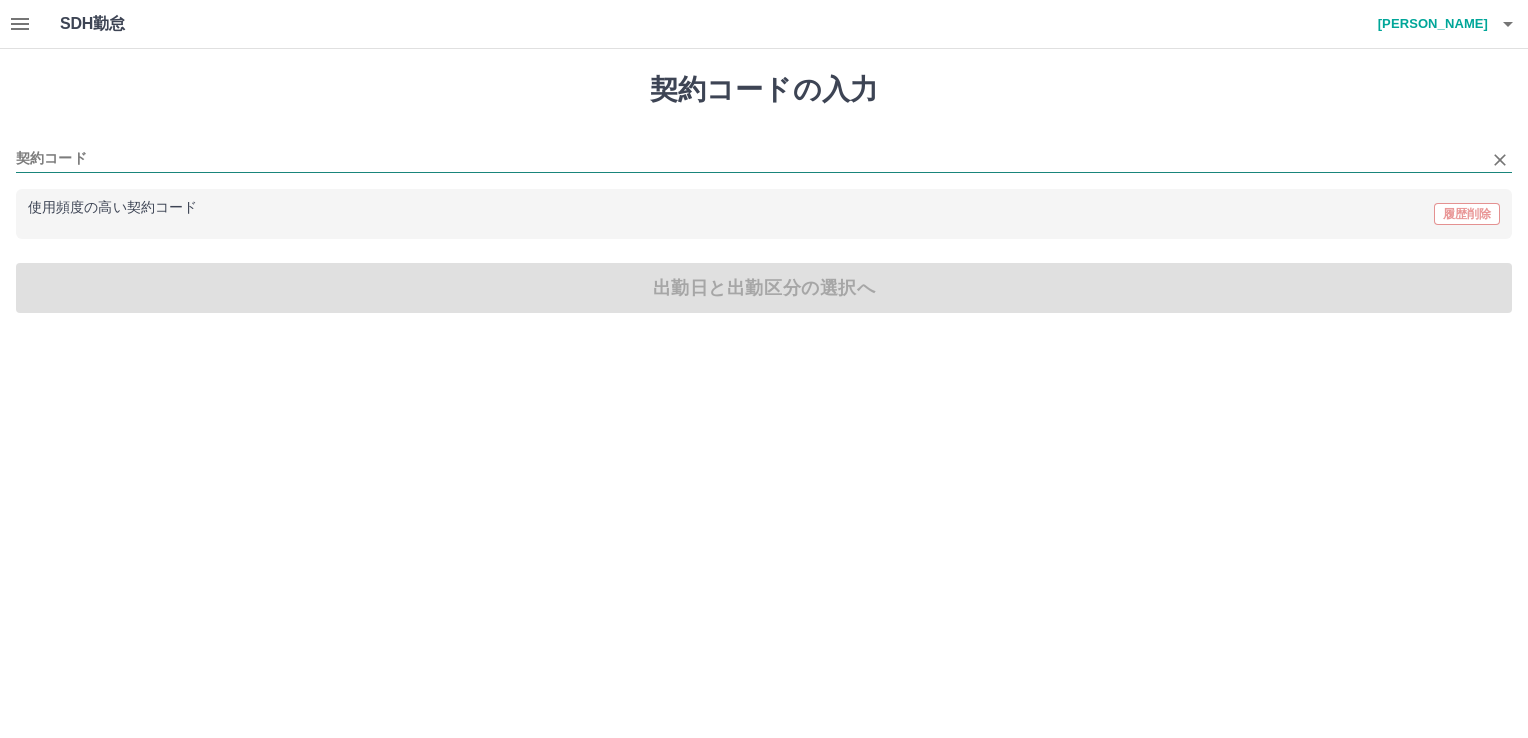 click on "契約コード" at bounding box center (749, 159) 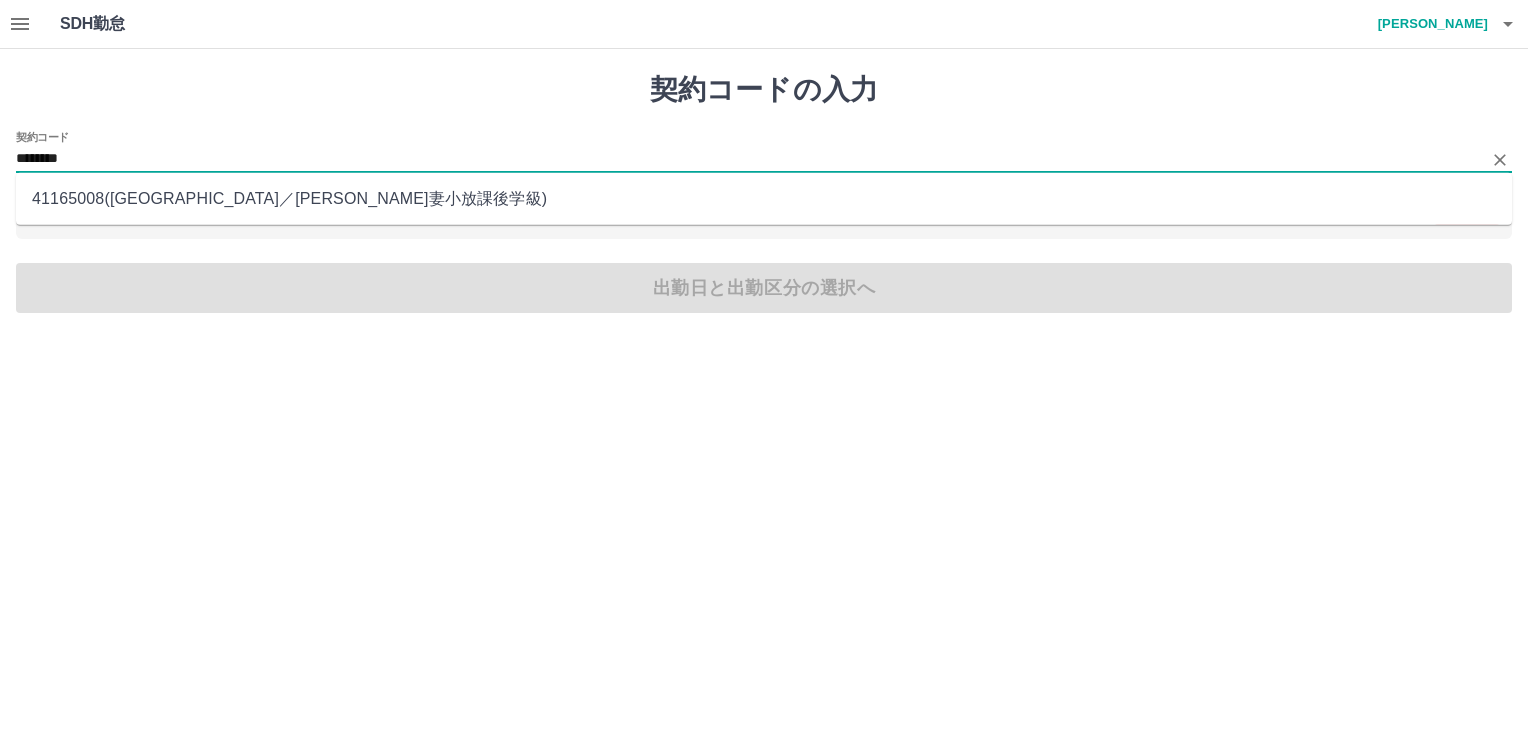 type on "********" 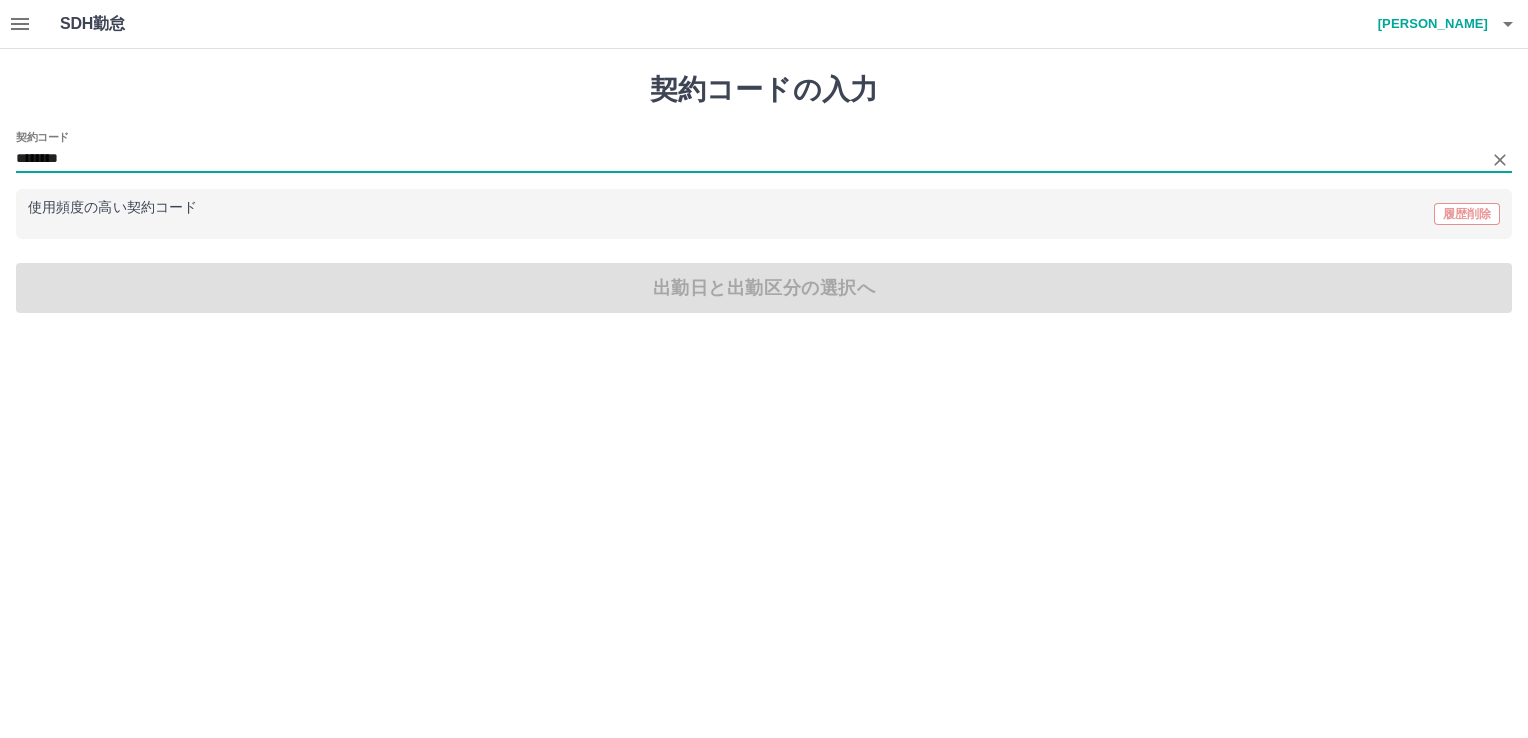 click on "使用頻度の高い契約コード" at bounding box center (112, 208) 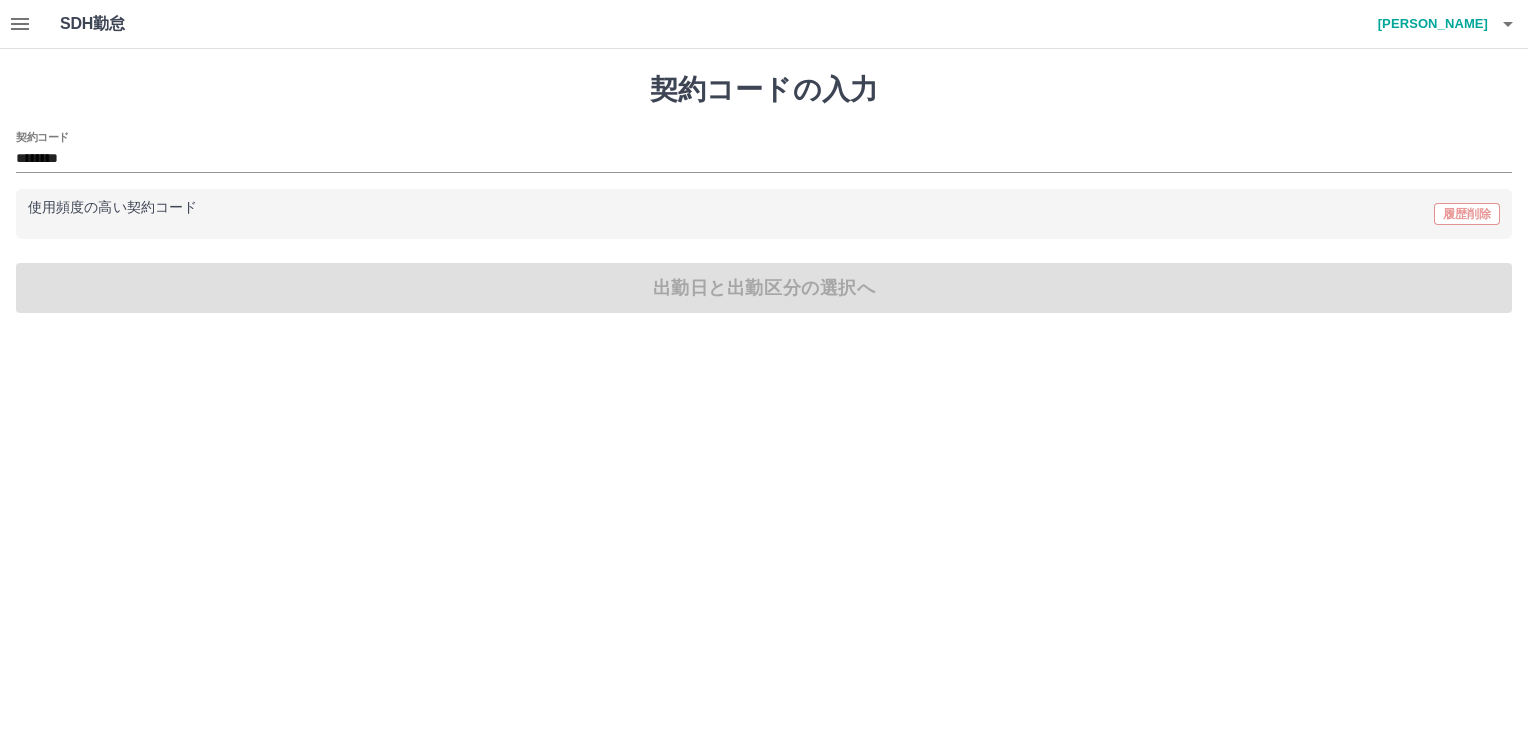 click on "使用頻度の高い契約コード 履歴削除" at bounding box center (764, 214) 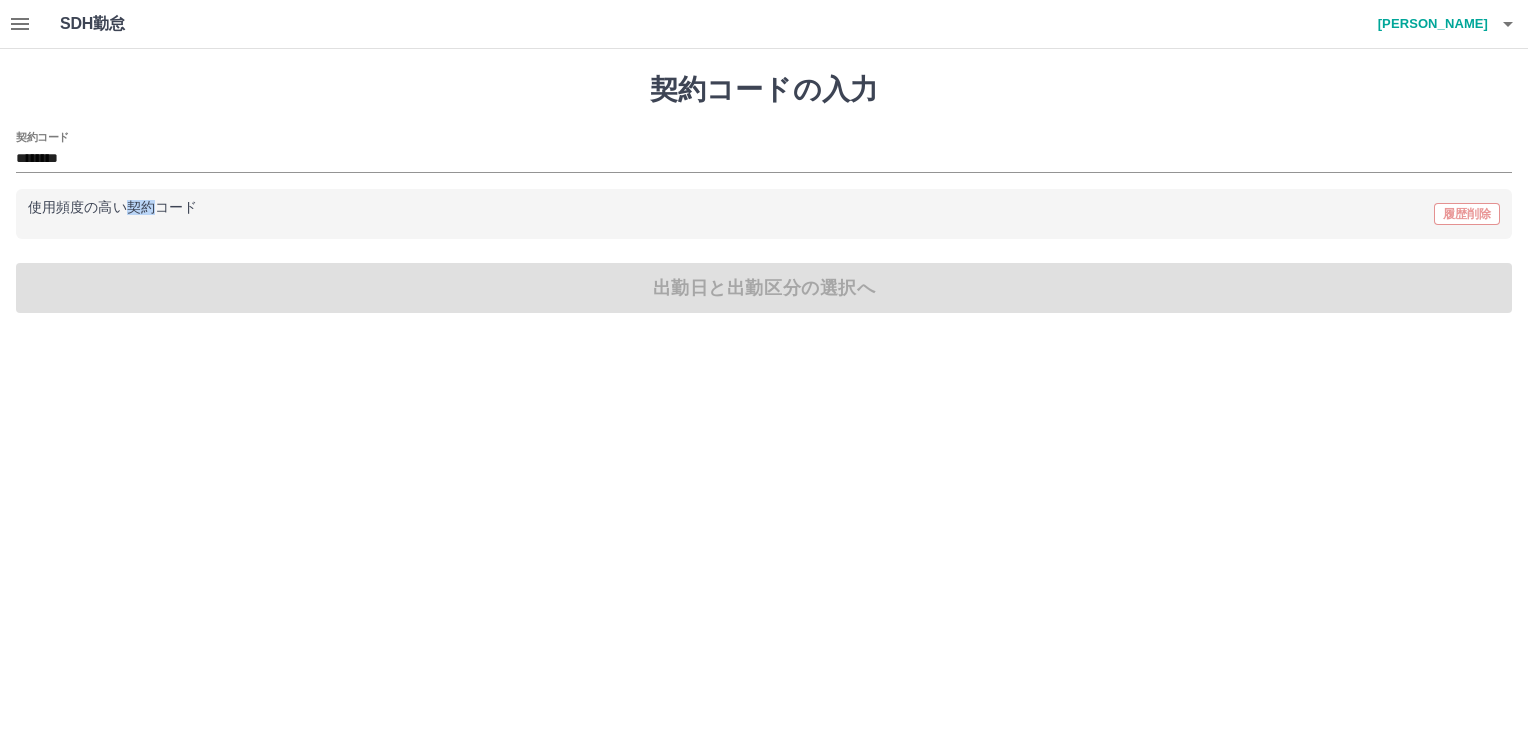 click on "使用頻度の高い契約コード" at bounding box center (112, 208) 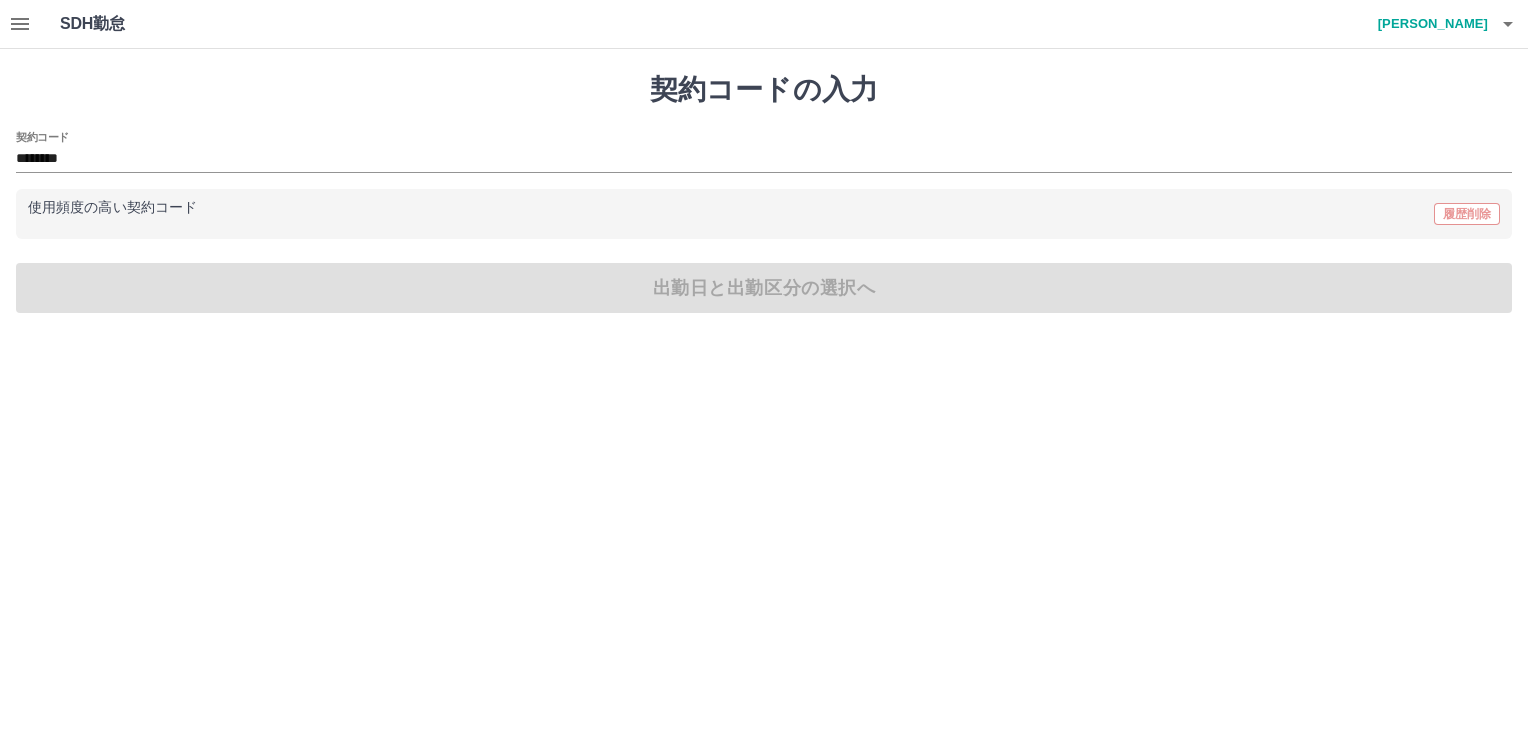 drag, startPoint x: 128, startPoint y: 206, endPoint x: 200, endPoint y: 213, distance: 72.33948 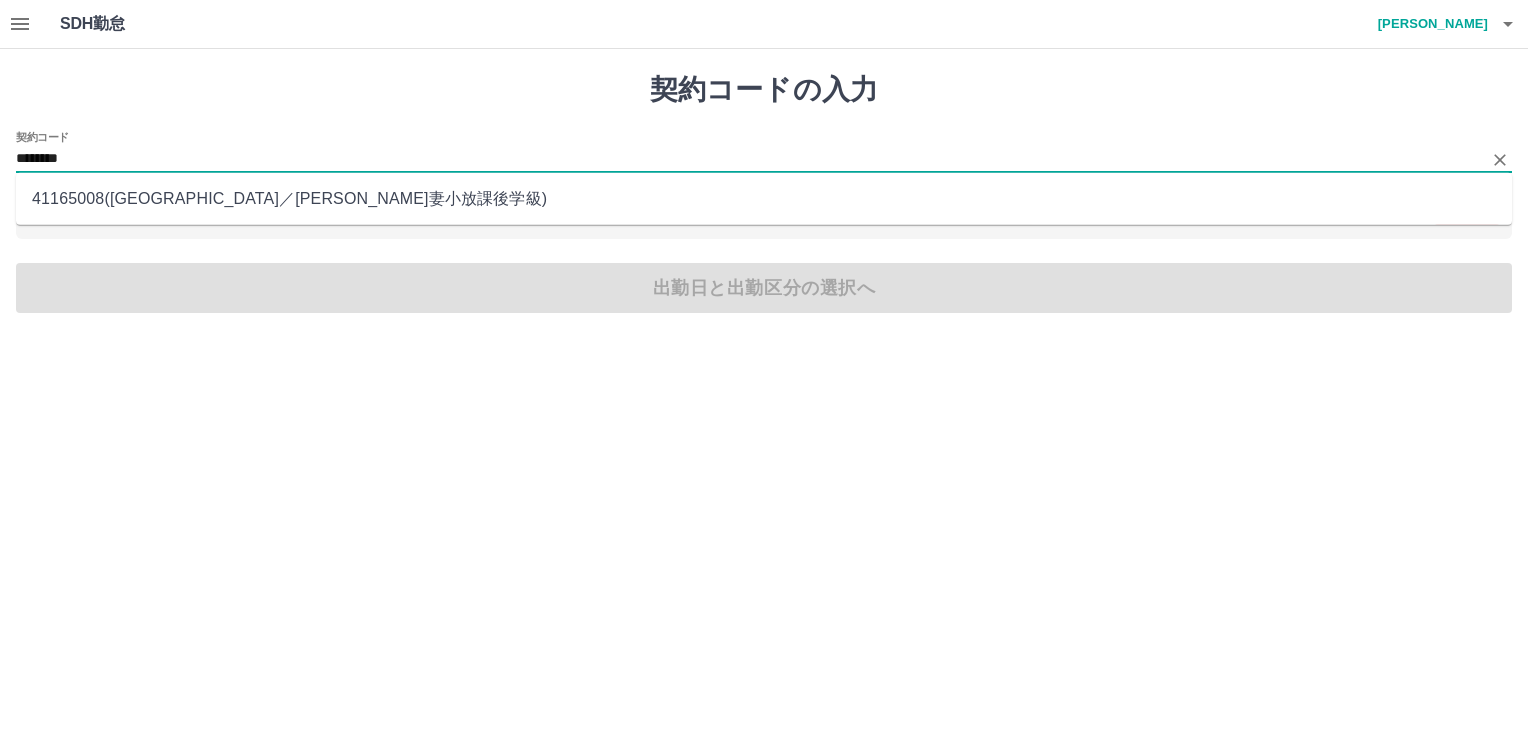 click on "********" at bounding box center [749, 159] 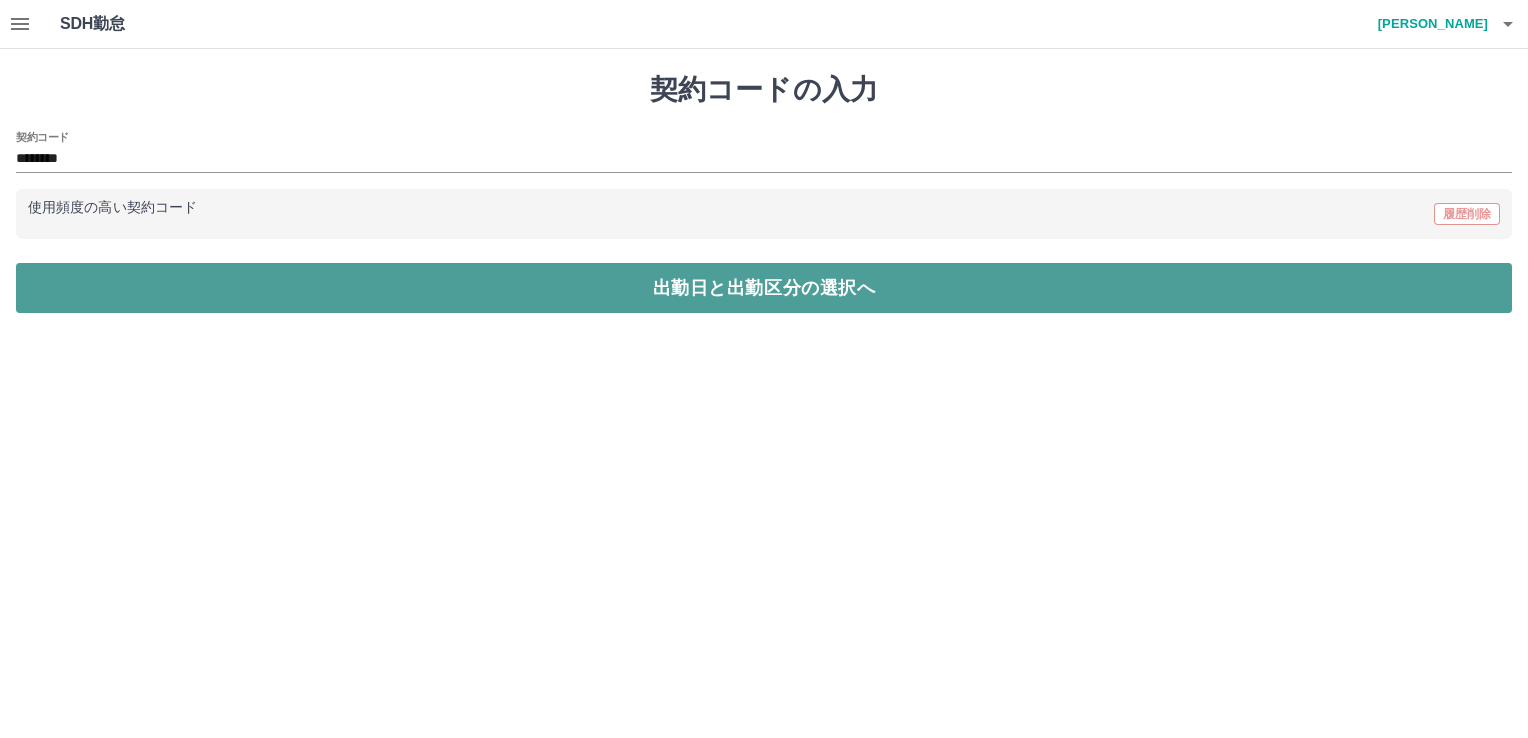 click on "出勤日と出勤区分の選択へ" at bounding box center [764, 288] 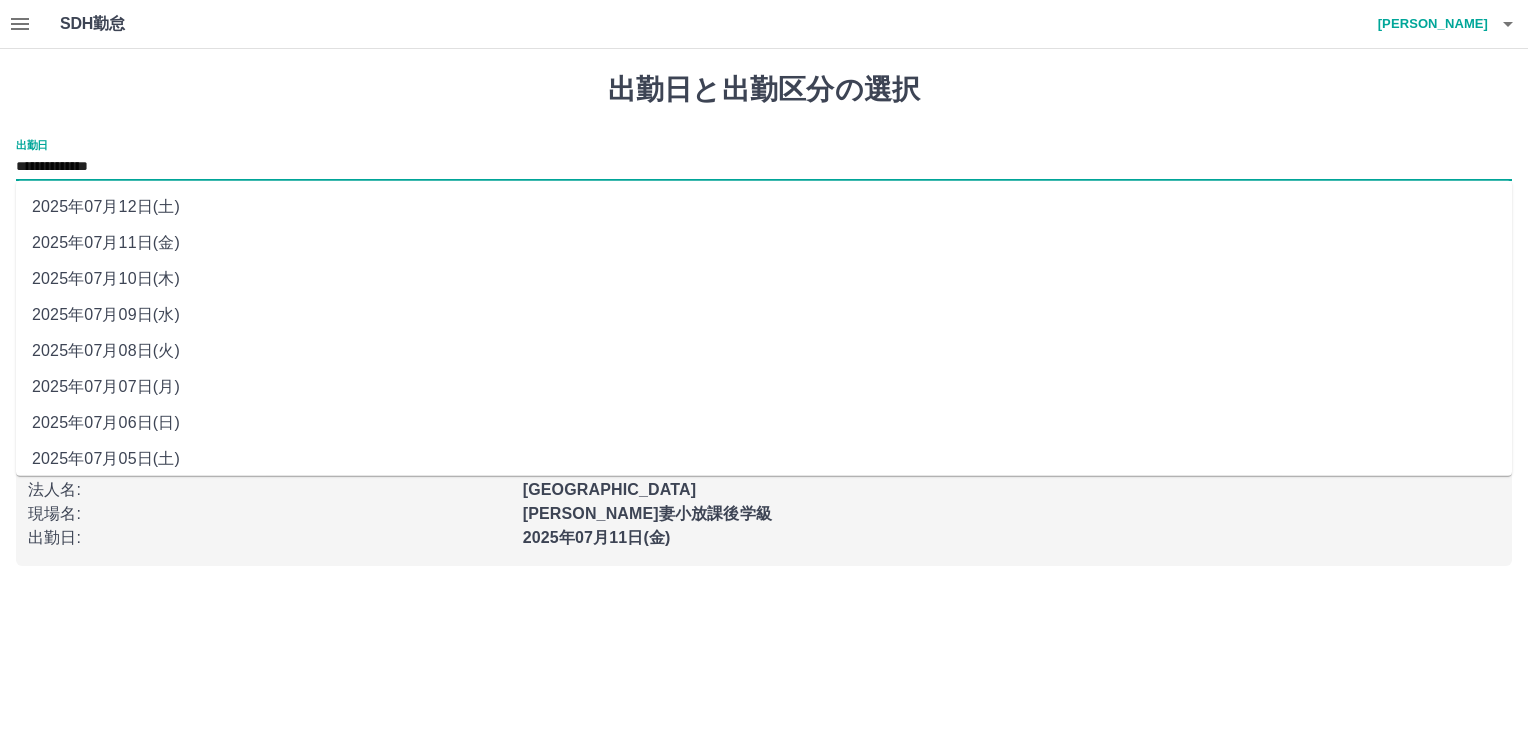 click on "**********" at bounding box center (764, 167) 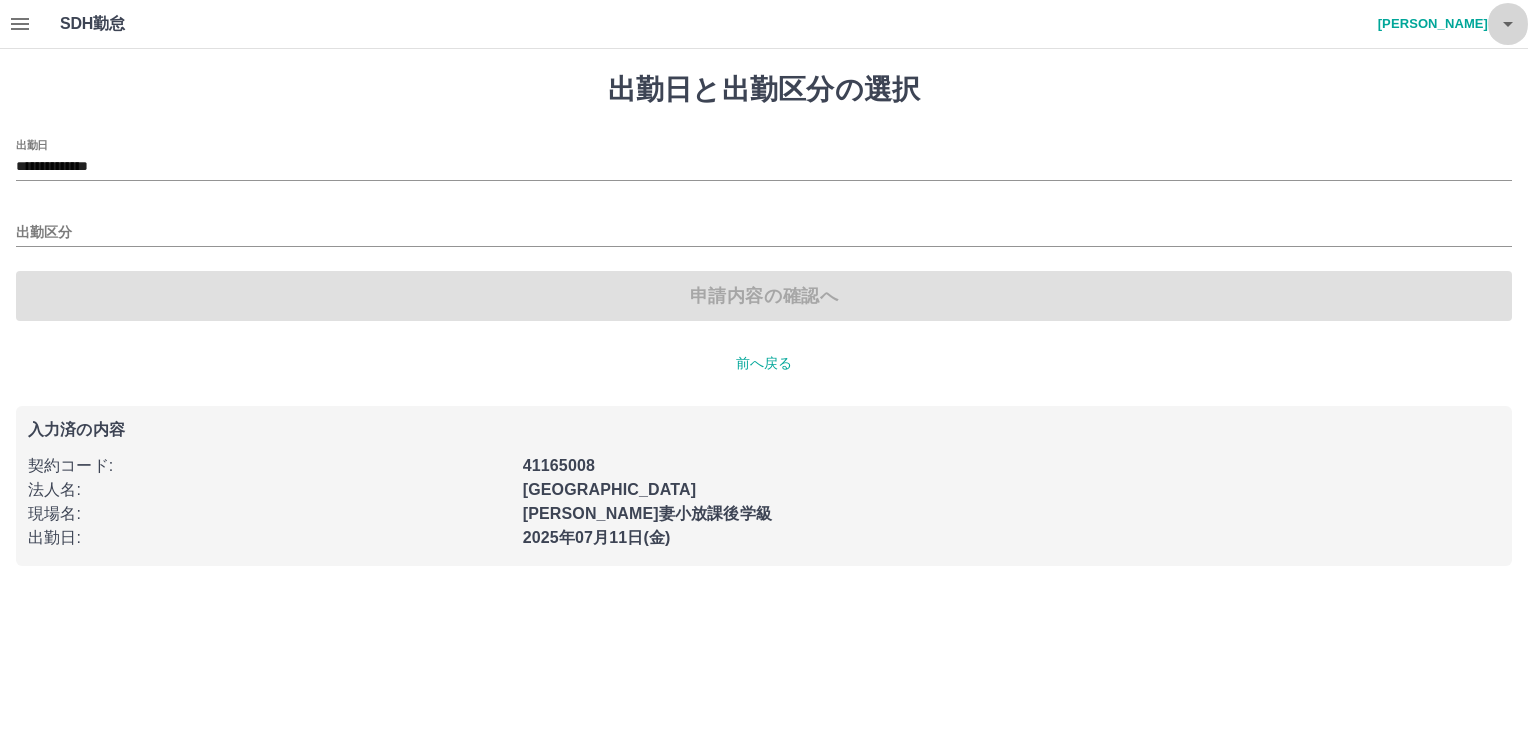 click 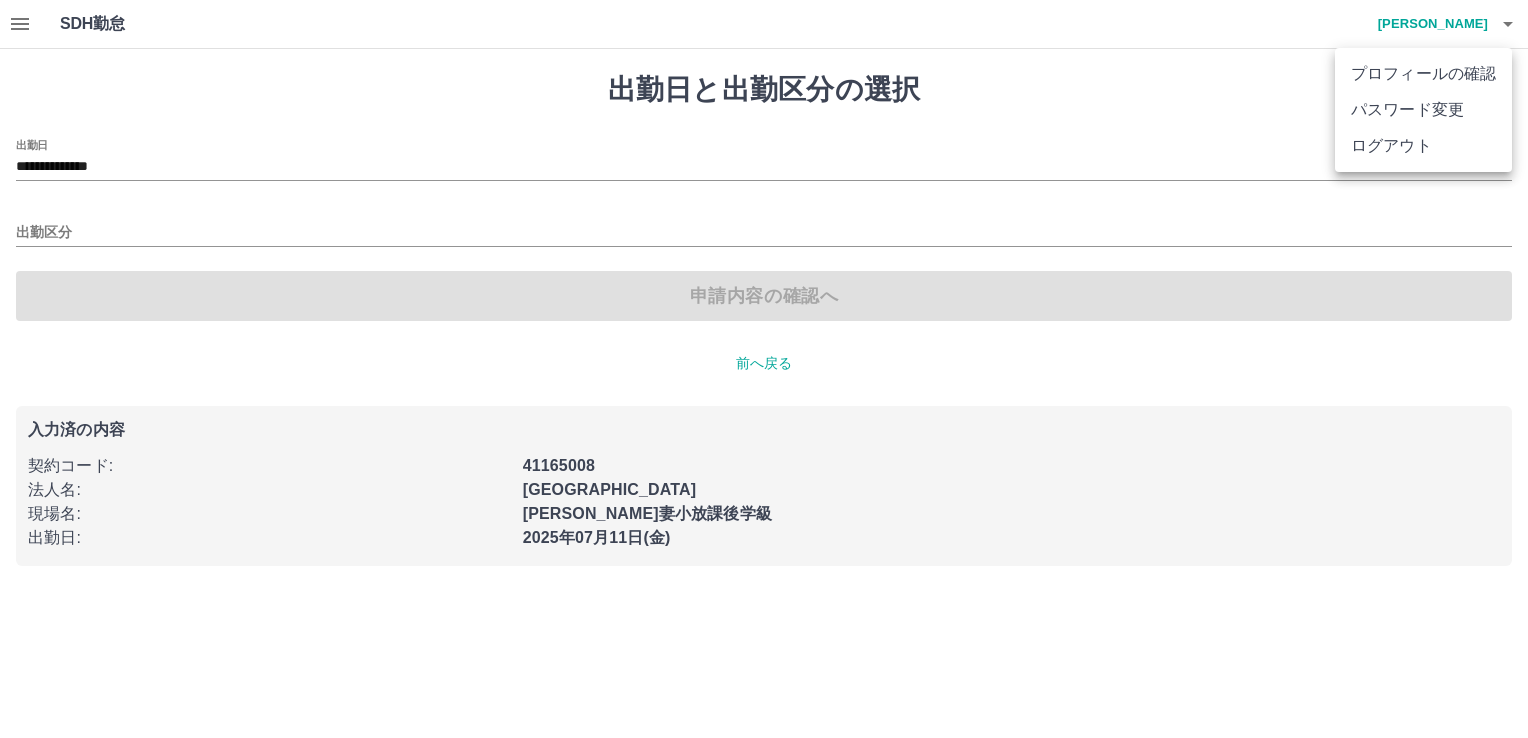 click on "ログアウト" at bounding box center [1423, 146] 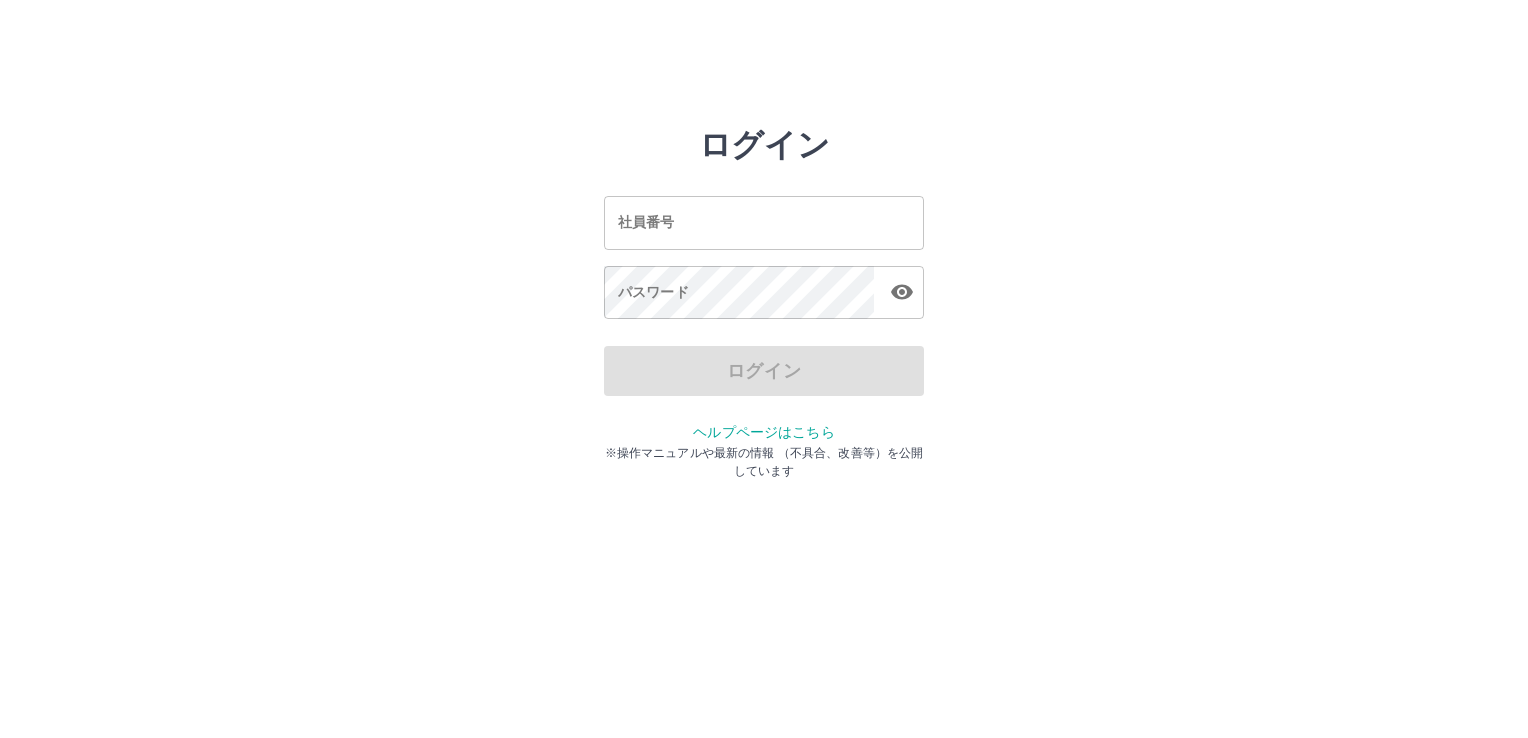 scroll, scrollTop: 0, scrollLeft: 0, axis: both 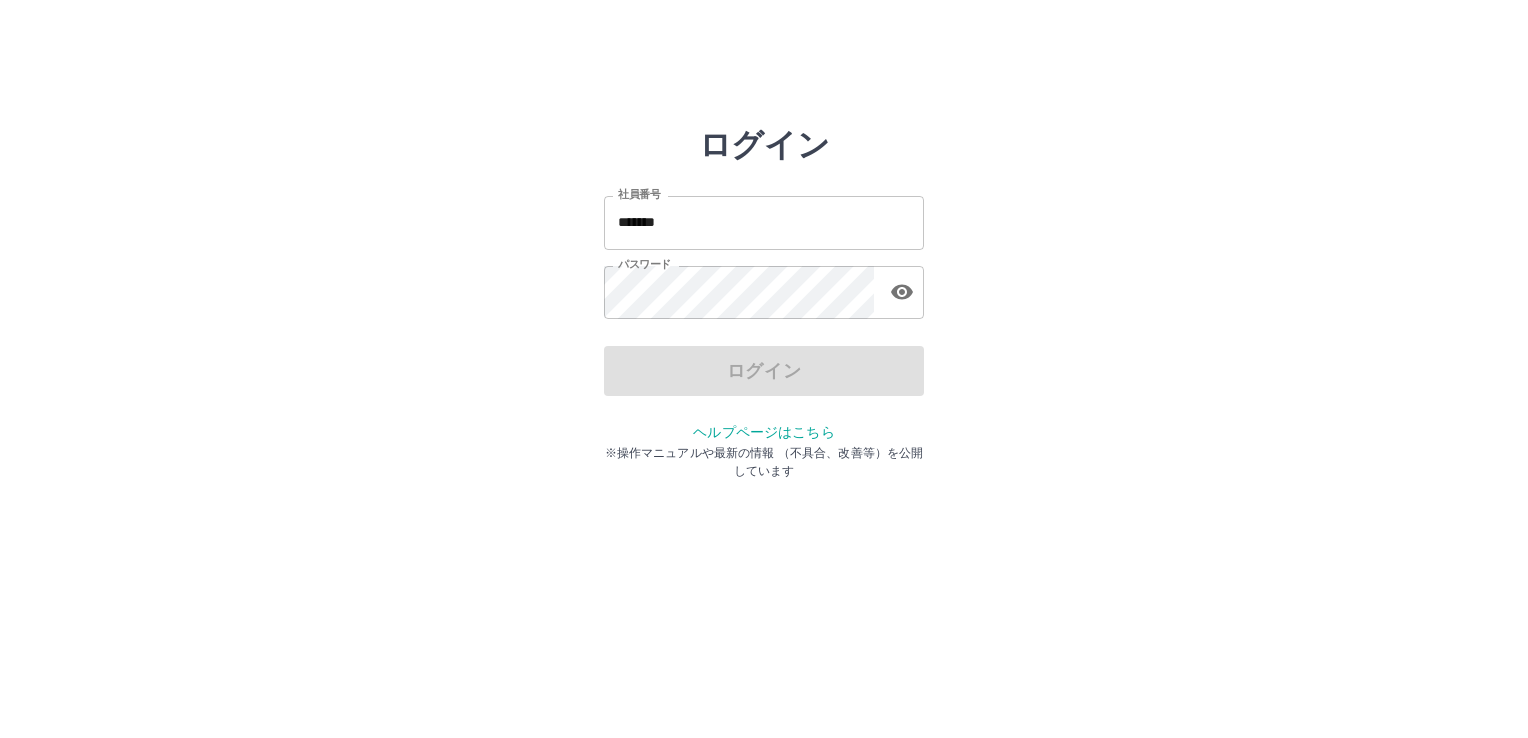 click on "*******" at bounding box center (764, 222) 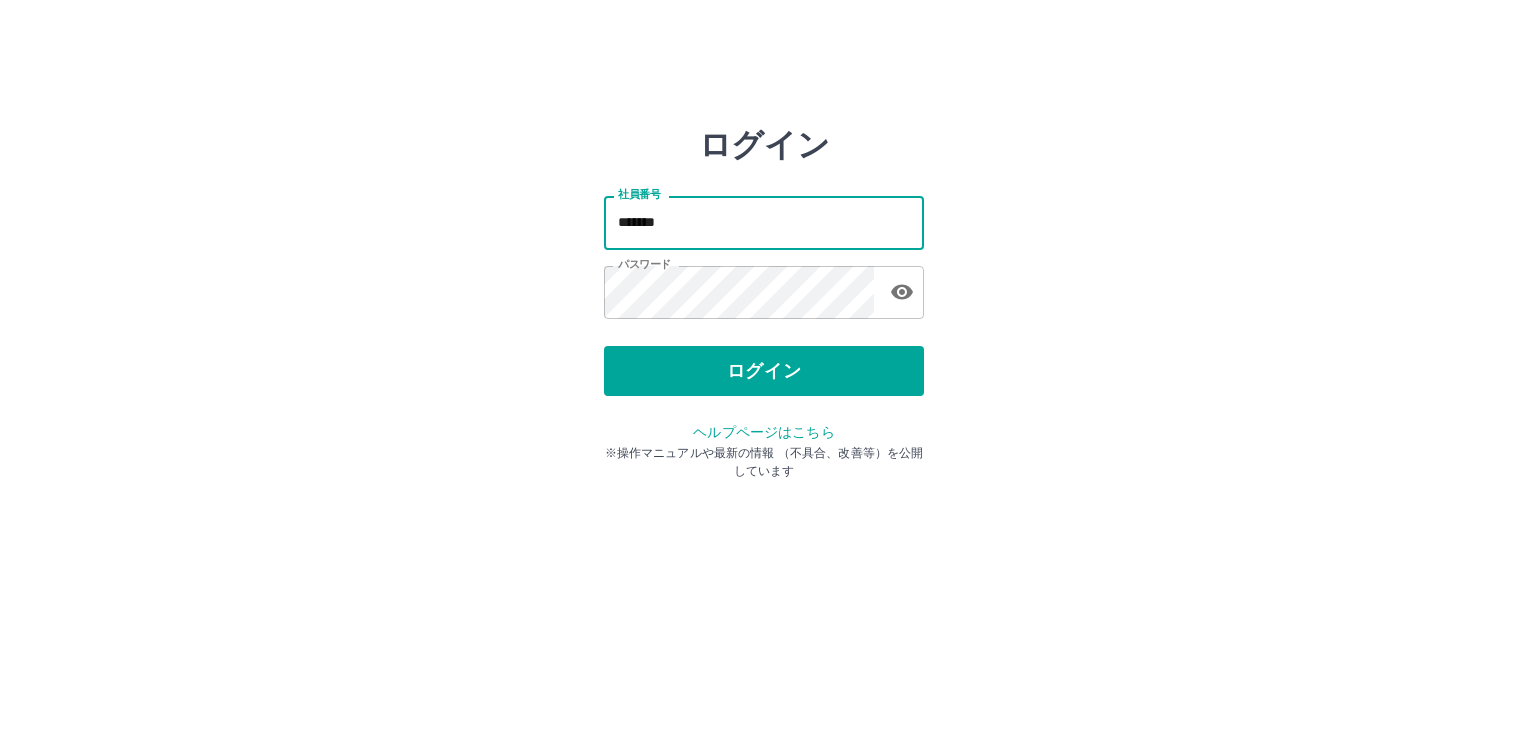 click on "*******" at bounding box center (764, 222) 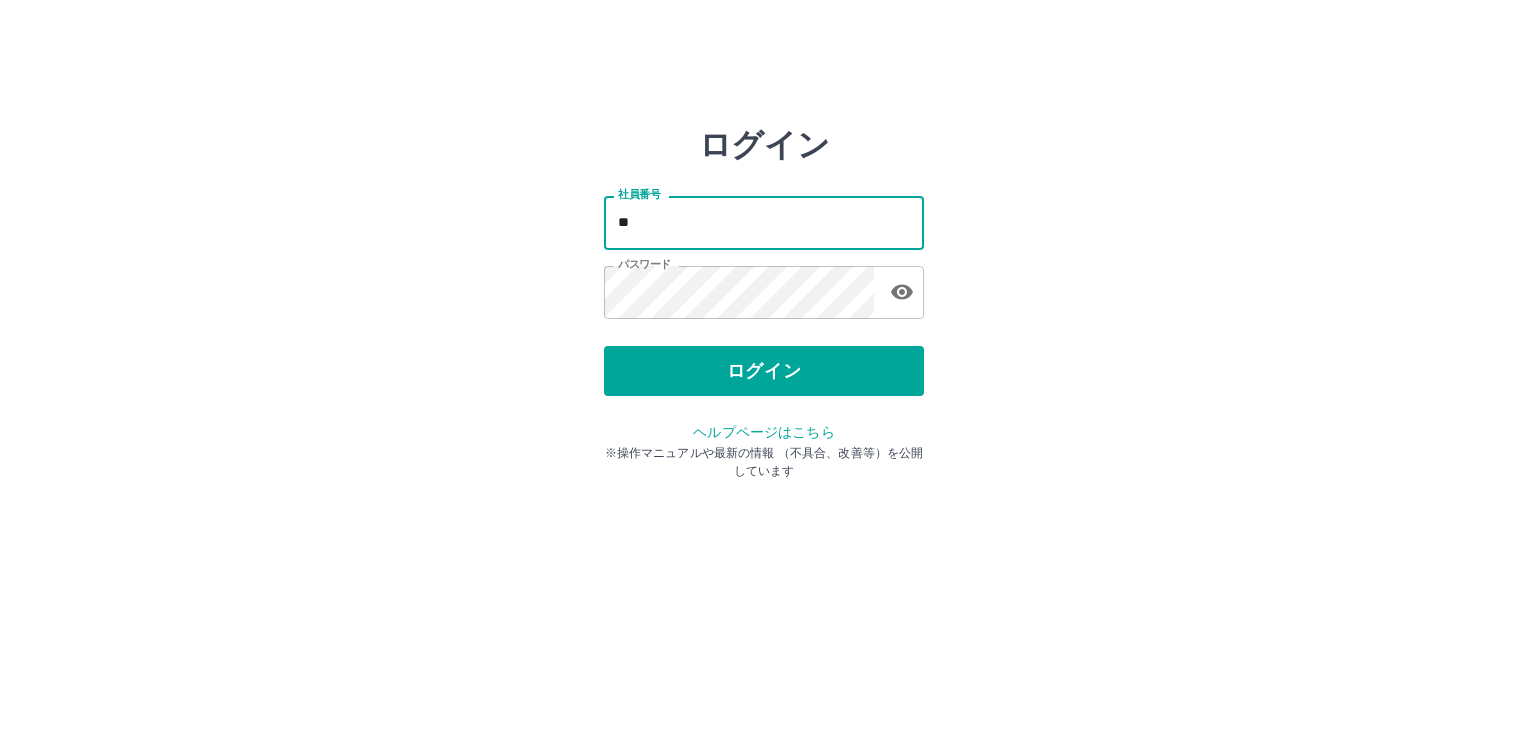 type on "*" 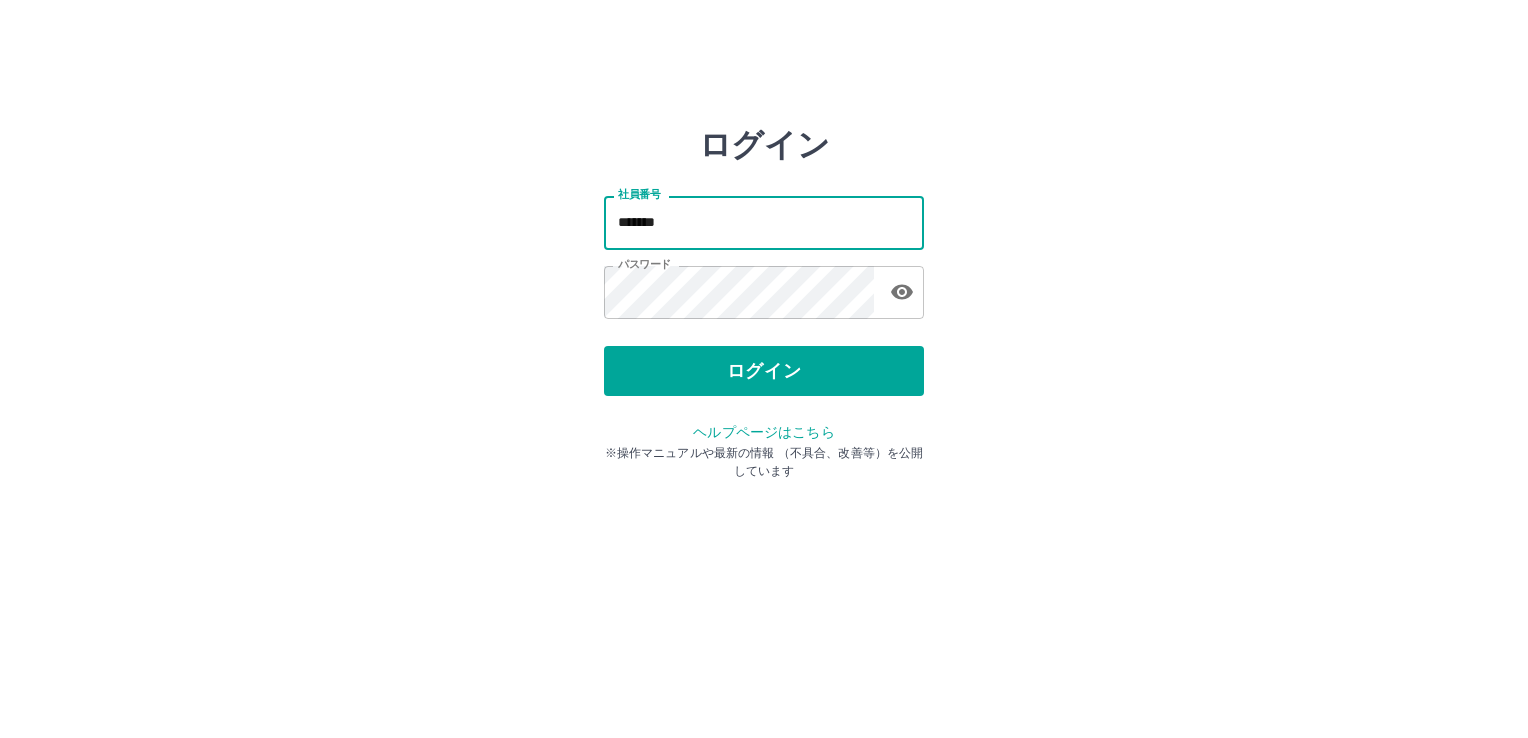 type on "*******" 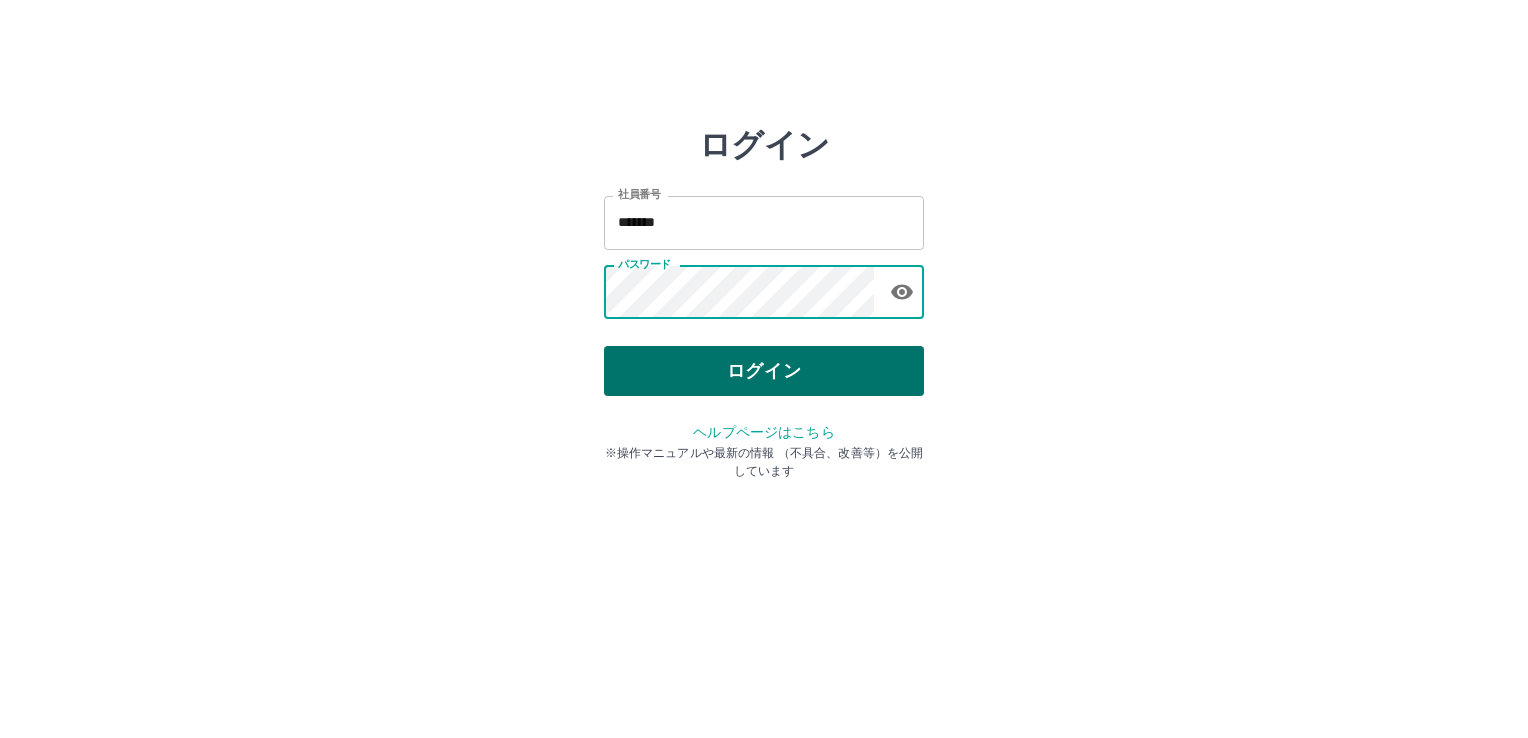 click on "ログイン" at bounding box center [764, 371] 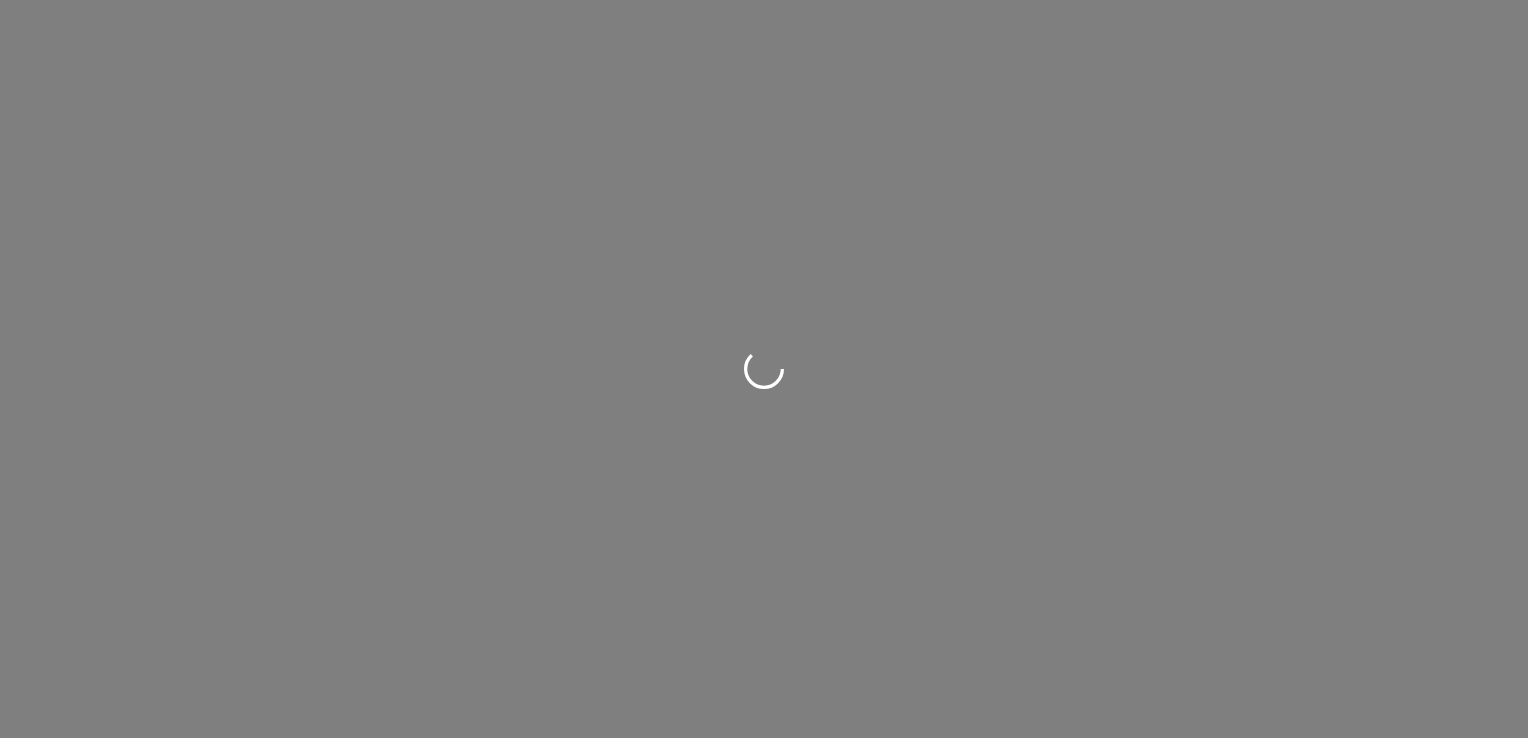 scroll, scrollTop: 0, scrollLeft: 0, axis: both 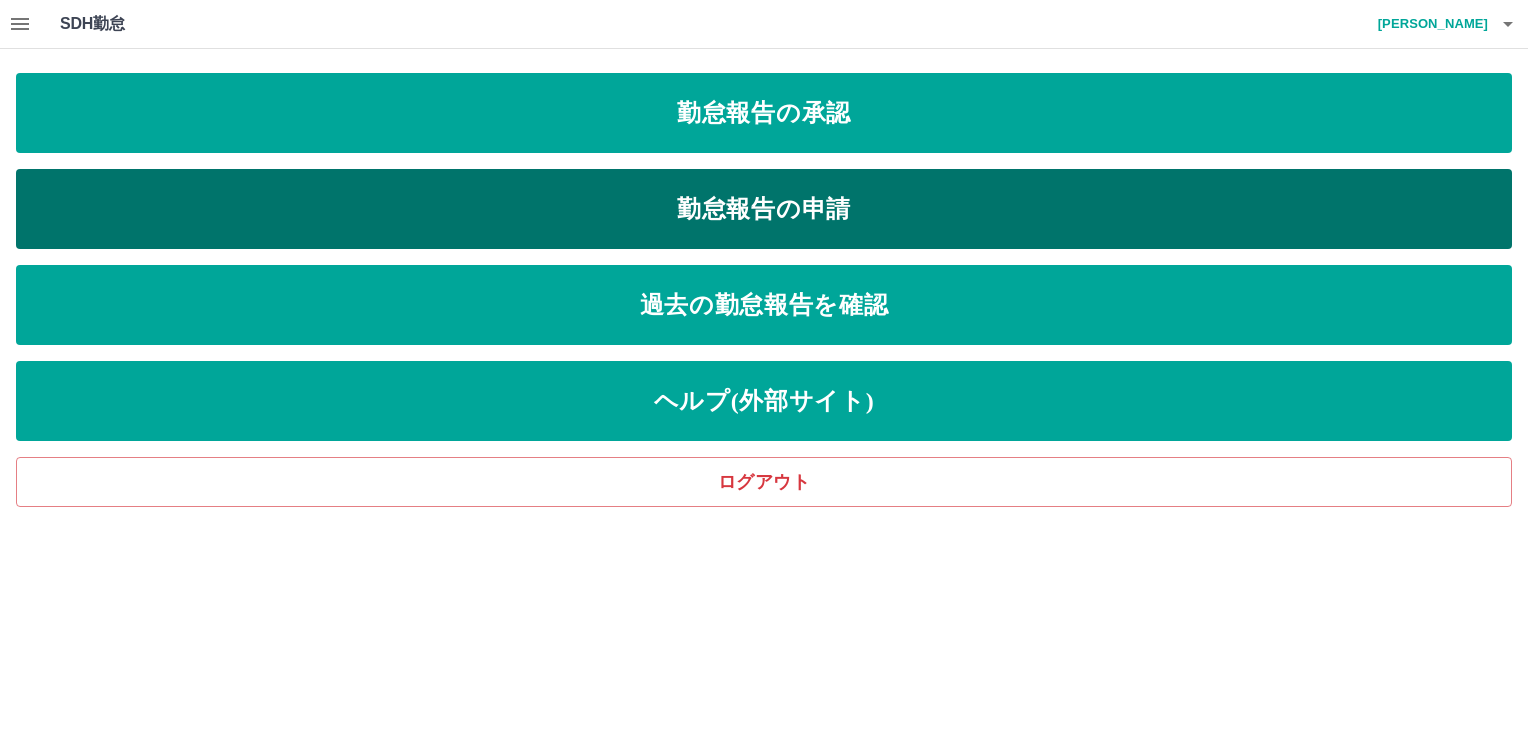 click on "勤怠報告の申請" at bounding box center [764, 209] 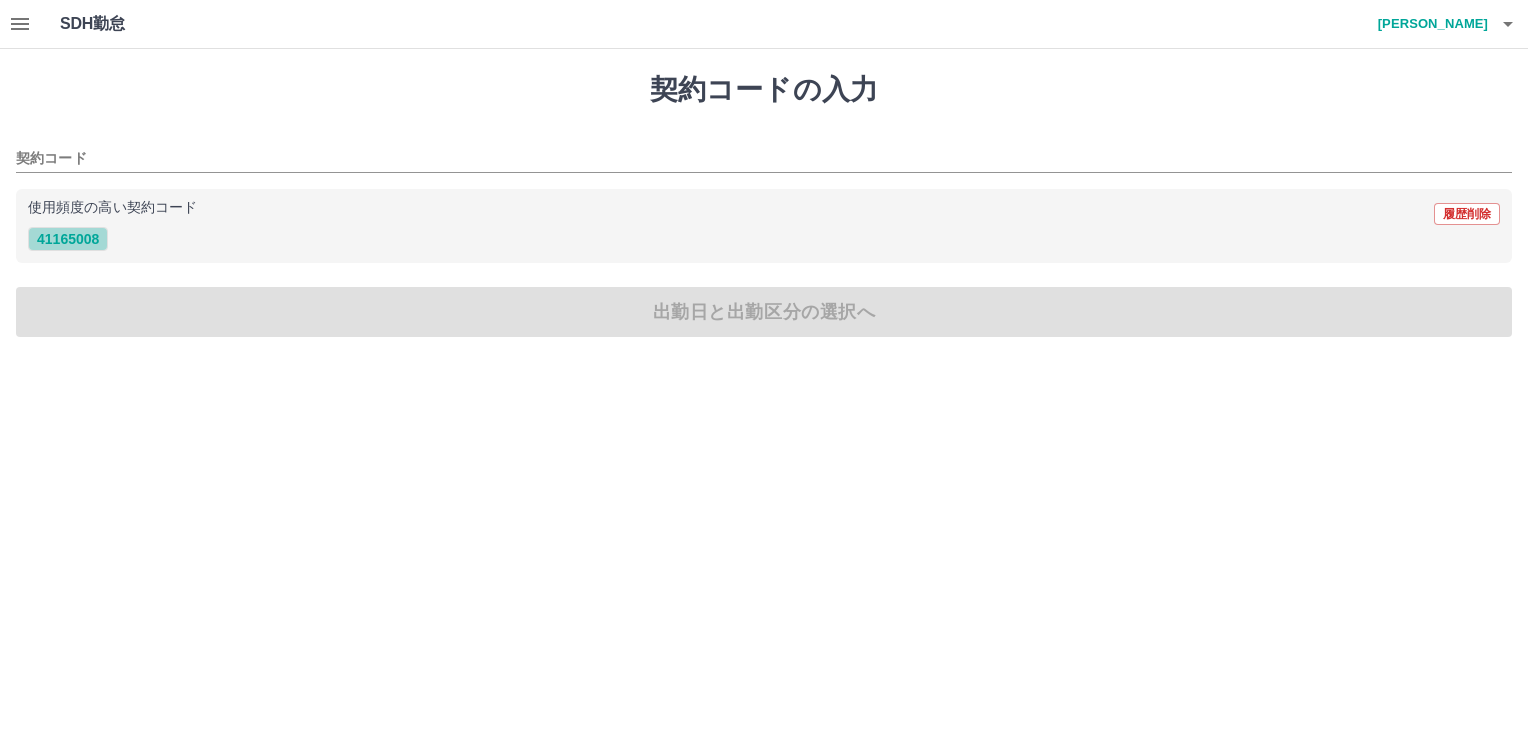 click on "41165008" at bounding box center (68, 239) 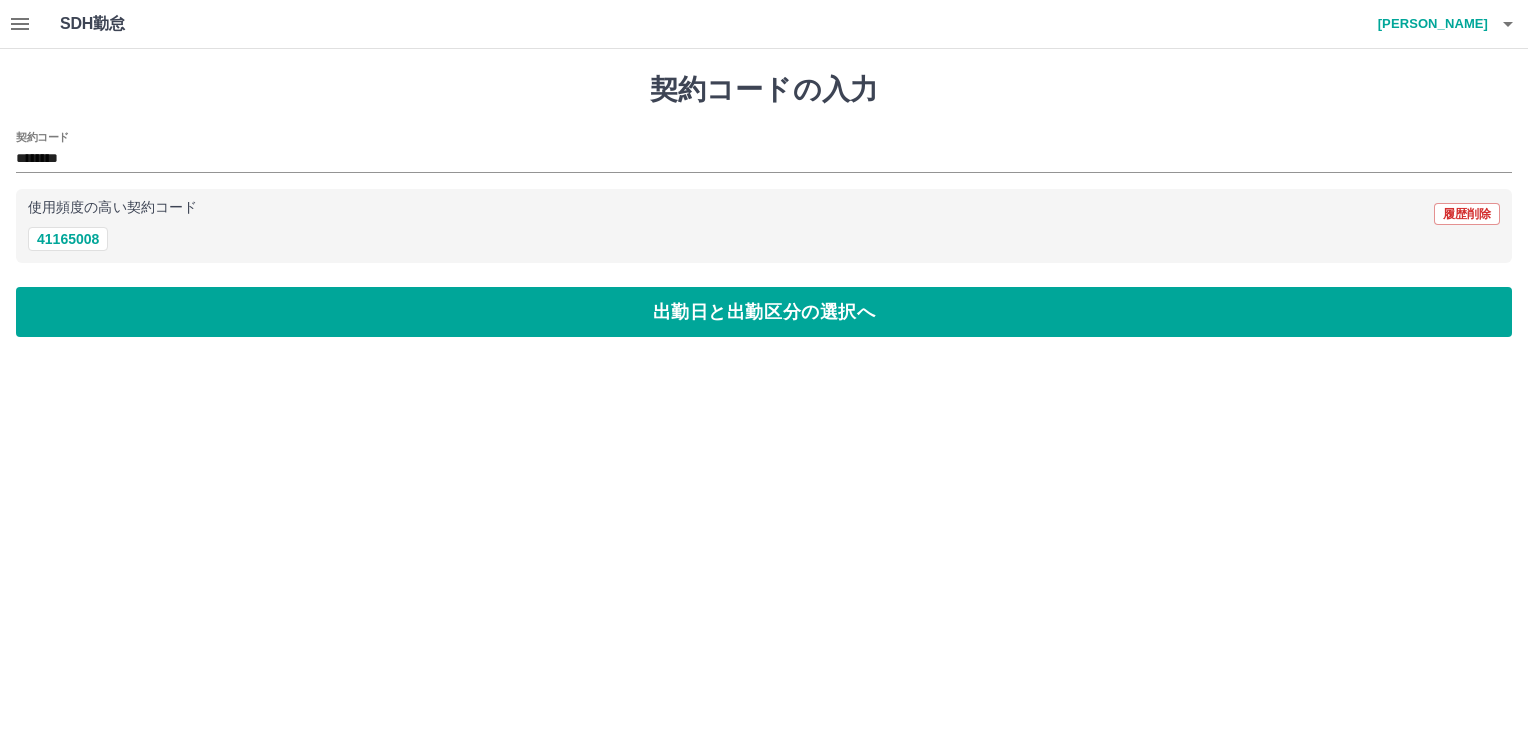 click 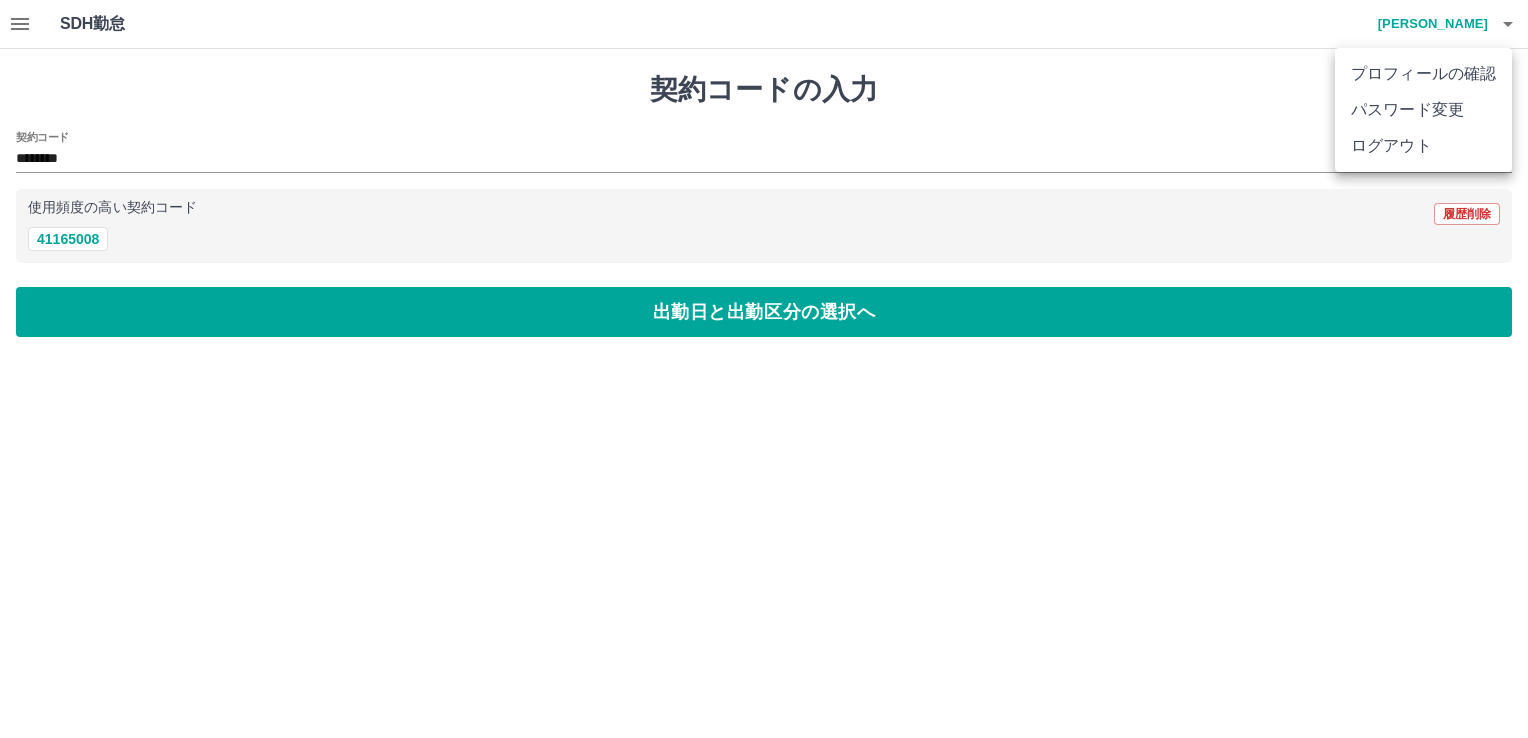 click on "ログアウト" at bounding box center [1423, 146] 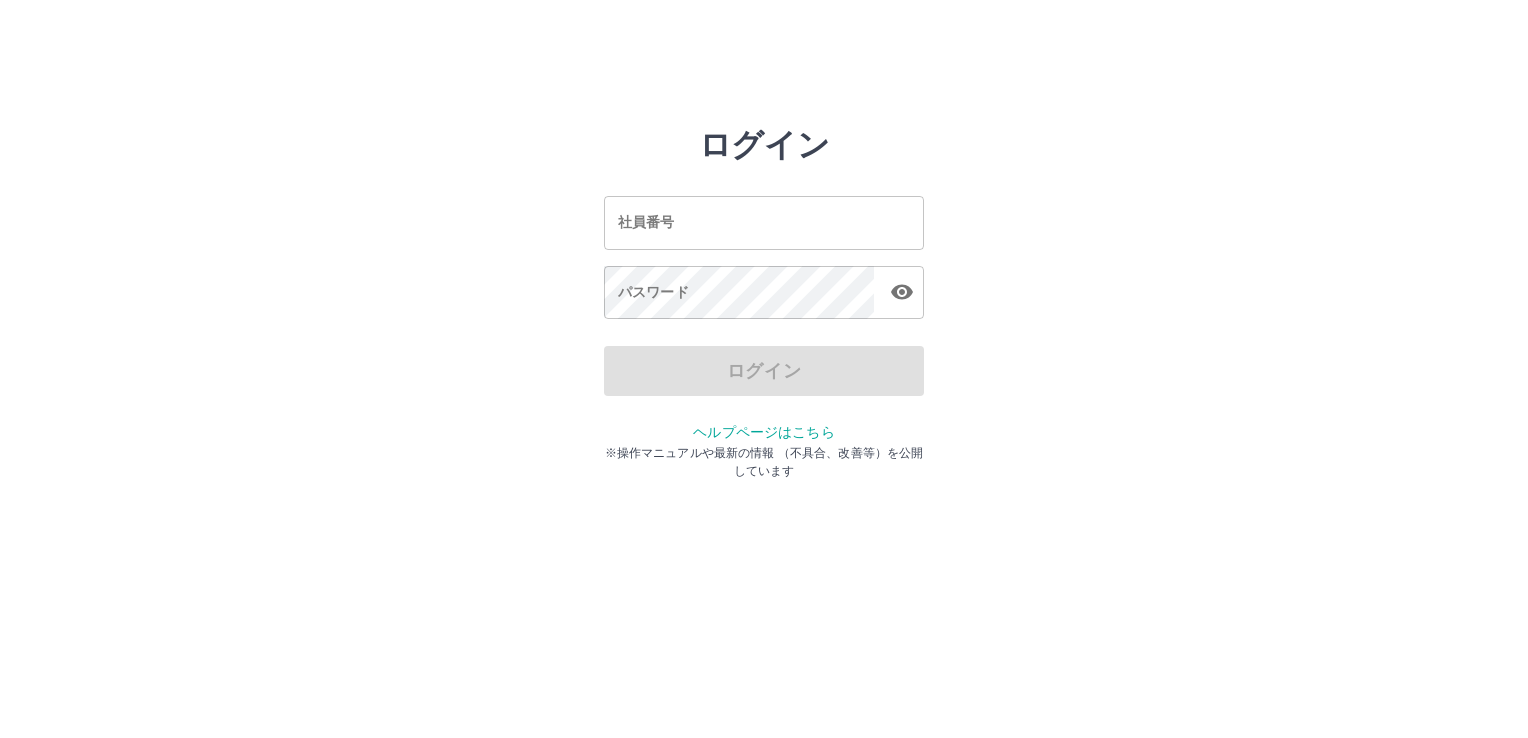 scroll, scrollTop: 0, scrollLeft: 0, axis: both 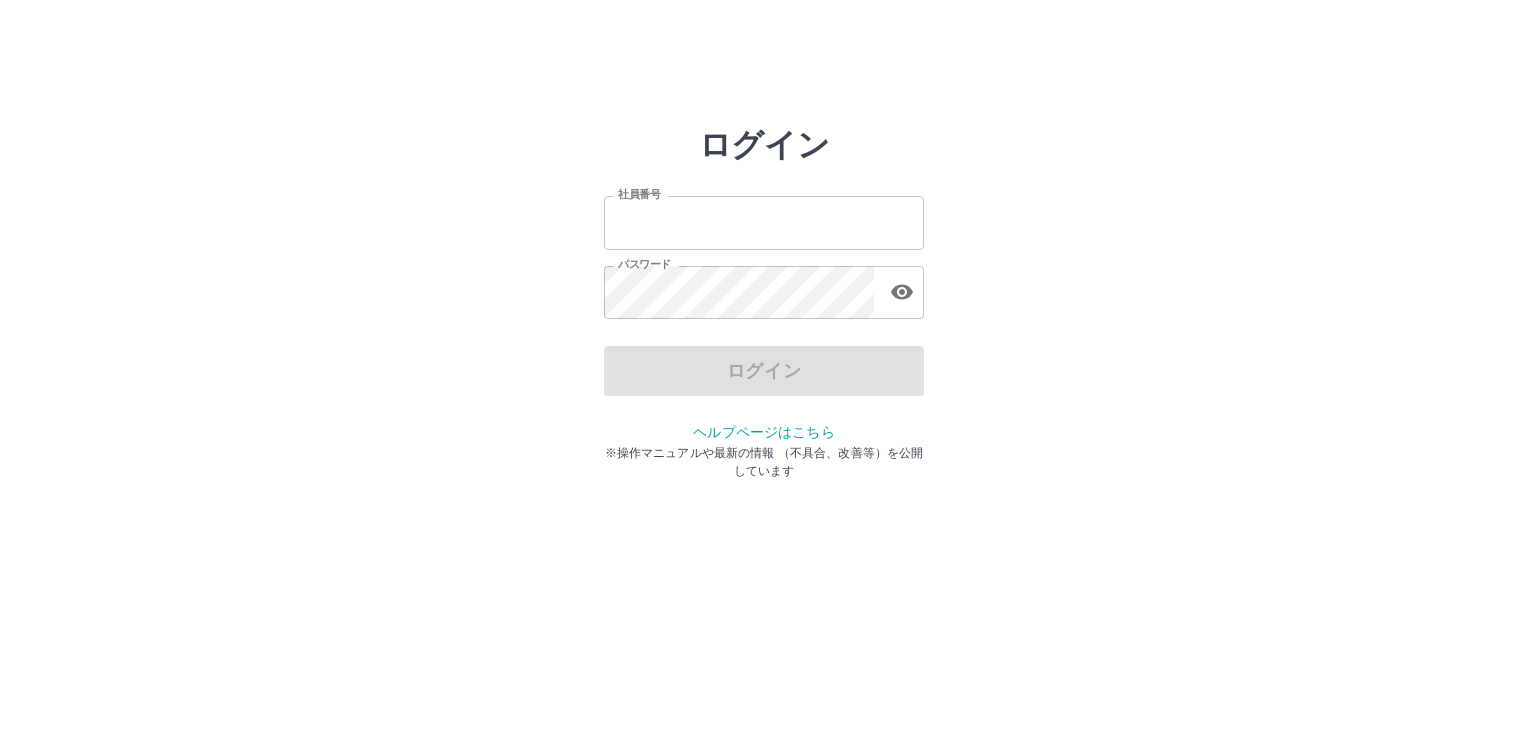 type on "*******" 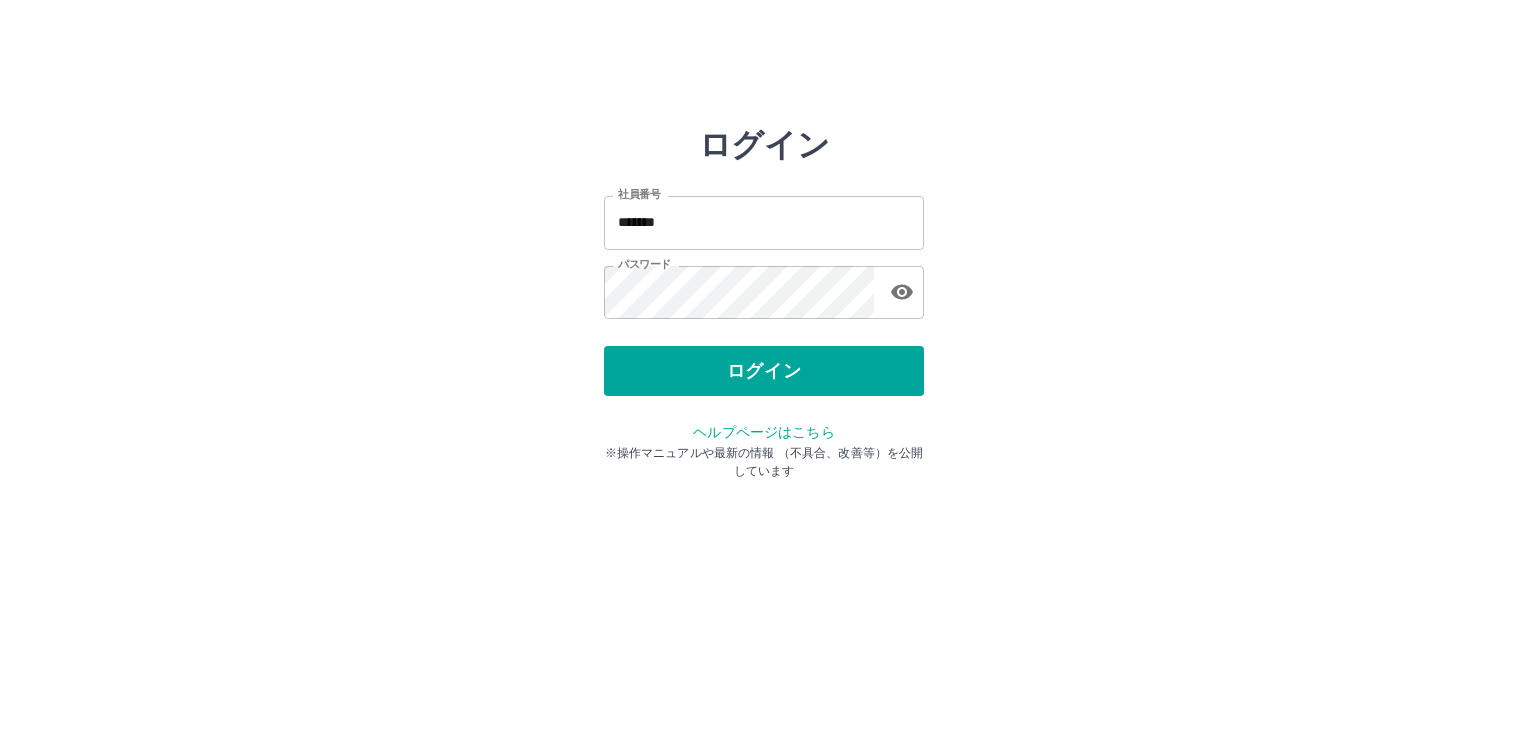 drag, startPoint x: 1449, startPoint y: 34, endPoint x: 1461, endPoint y: 13, distance: 24.186773 